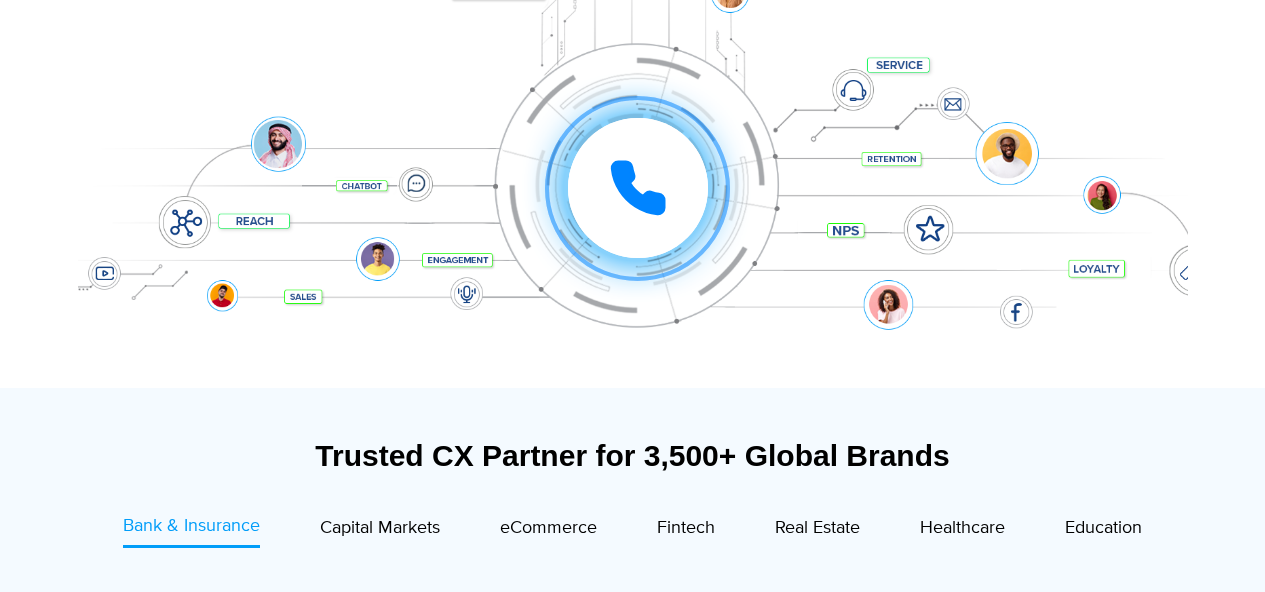 scroll, scrollTop: 0, scrollLeft: 0, axis: both 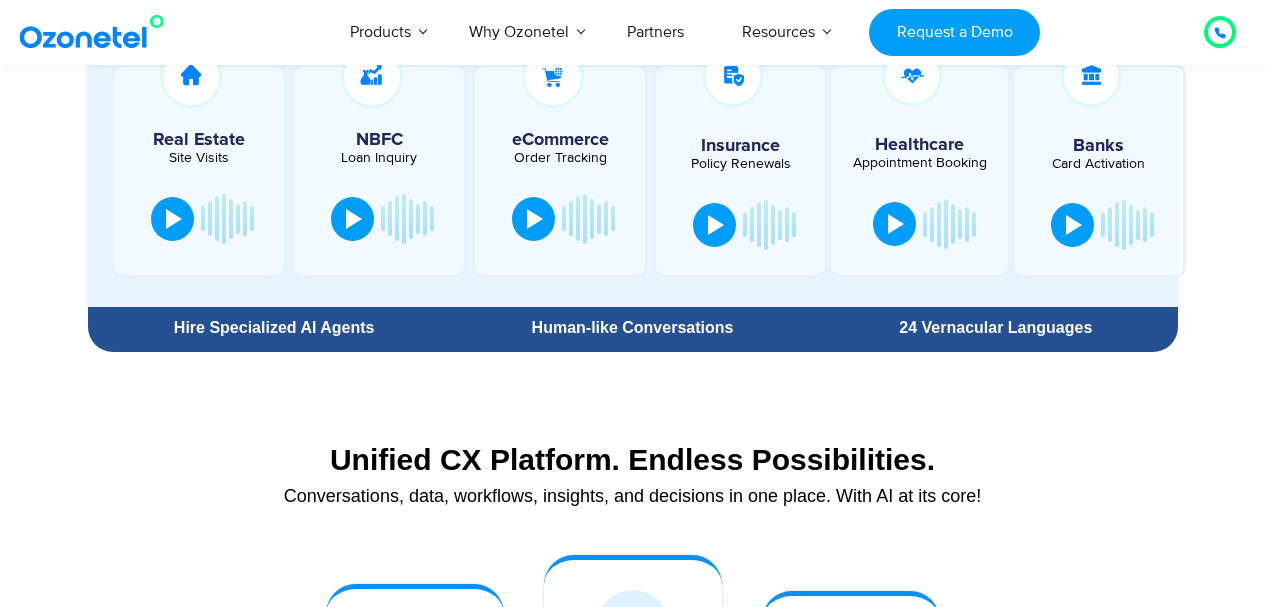 click 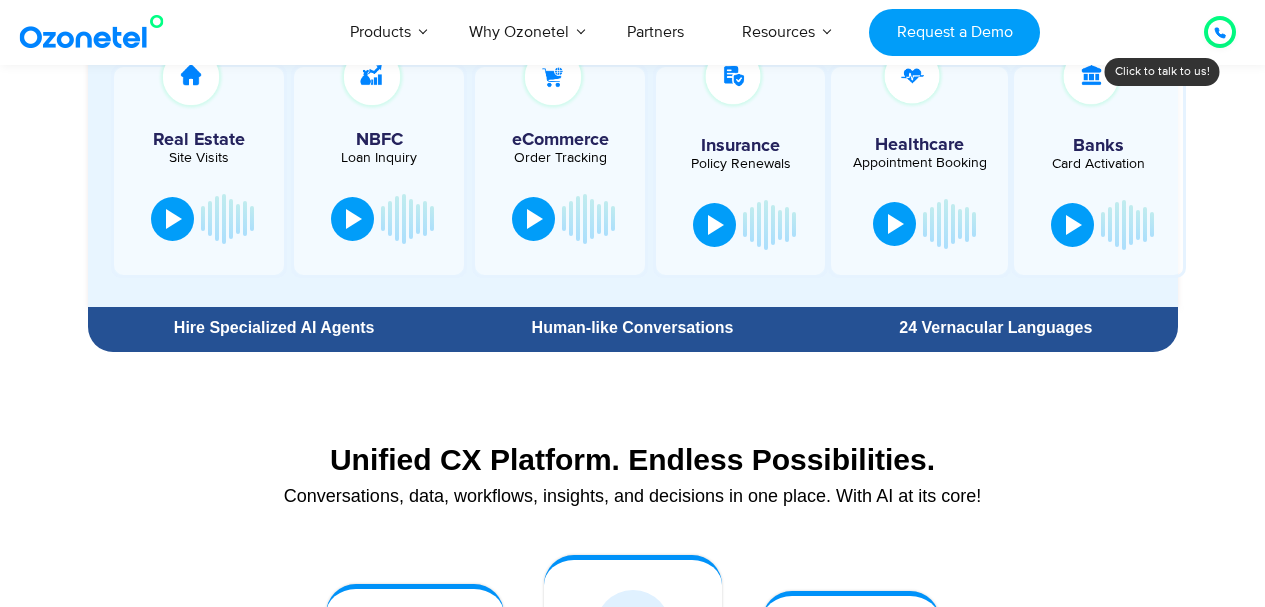 click at bounding box center (1220, 32) 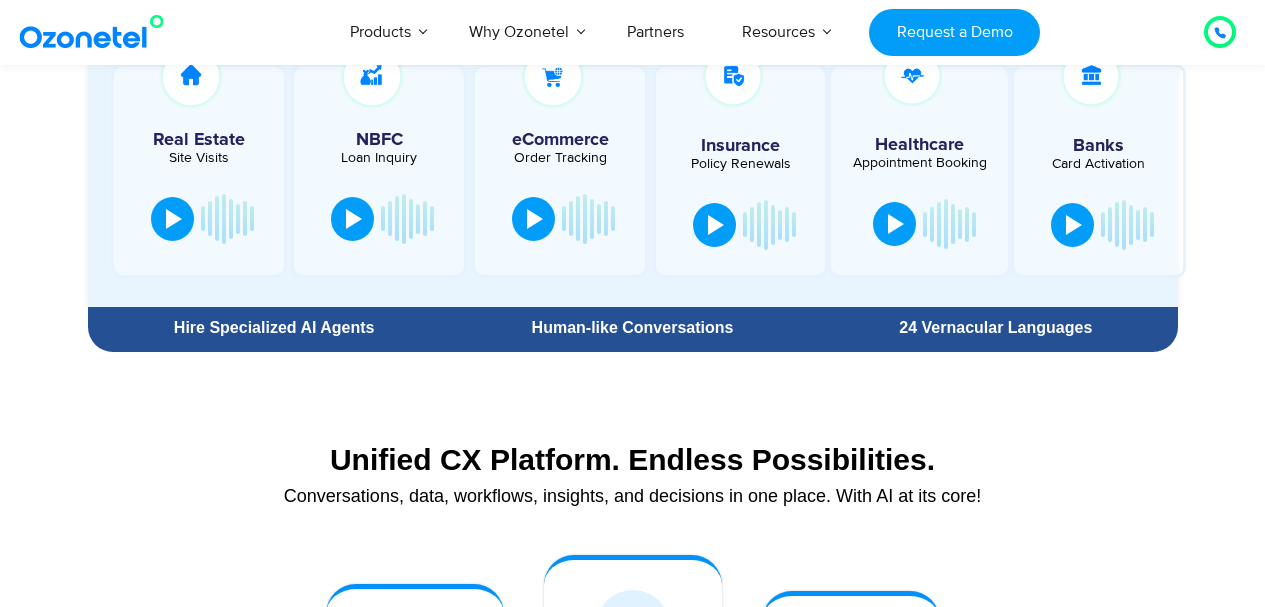 click 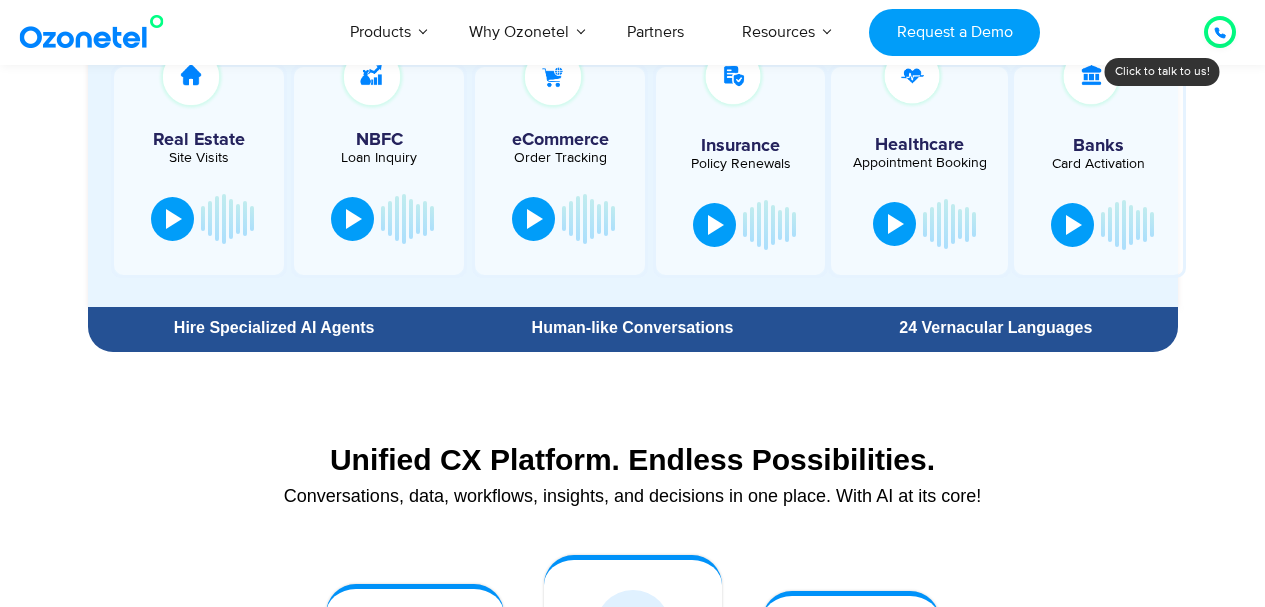 click on "USA : +1-408-440-54451-408-440-5445
INDIA : 1800-123-150150
Click to talk to us!
Call ended
1 2 3 4 5 6 7 8 9 # 0
Products
AI & CX
Voice AI Agents
Agent Assist
Voice of Customer" at bounding box center (632, 4540) 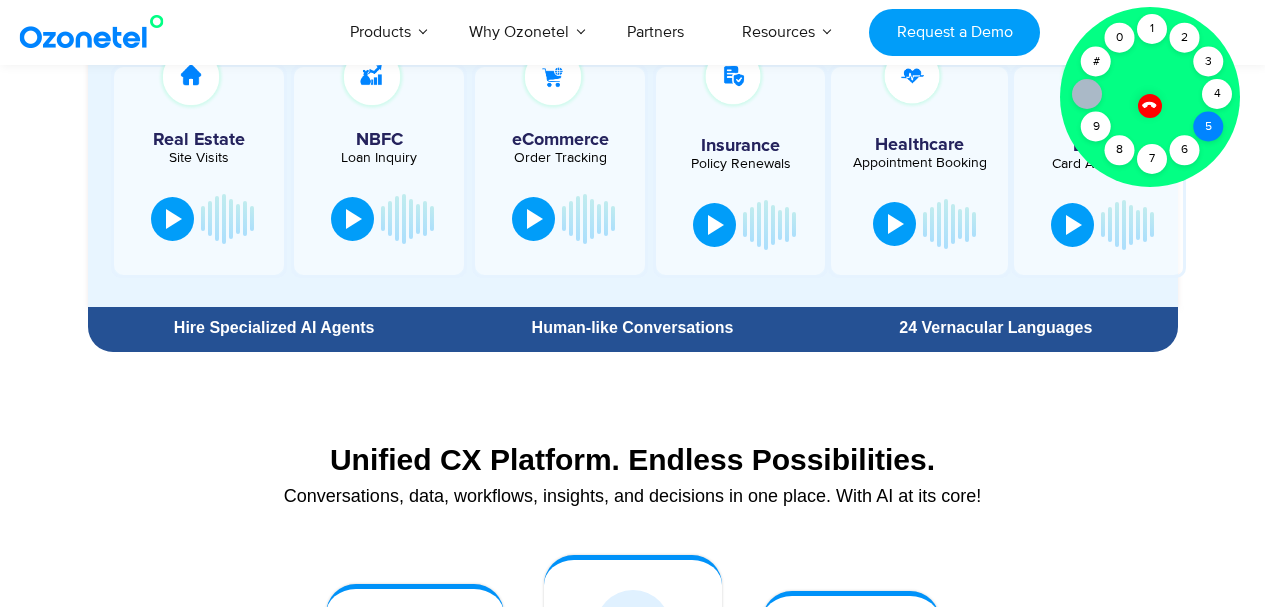 click on "5" at bounding box center (1209, 127) 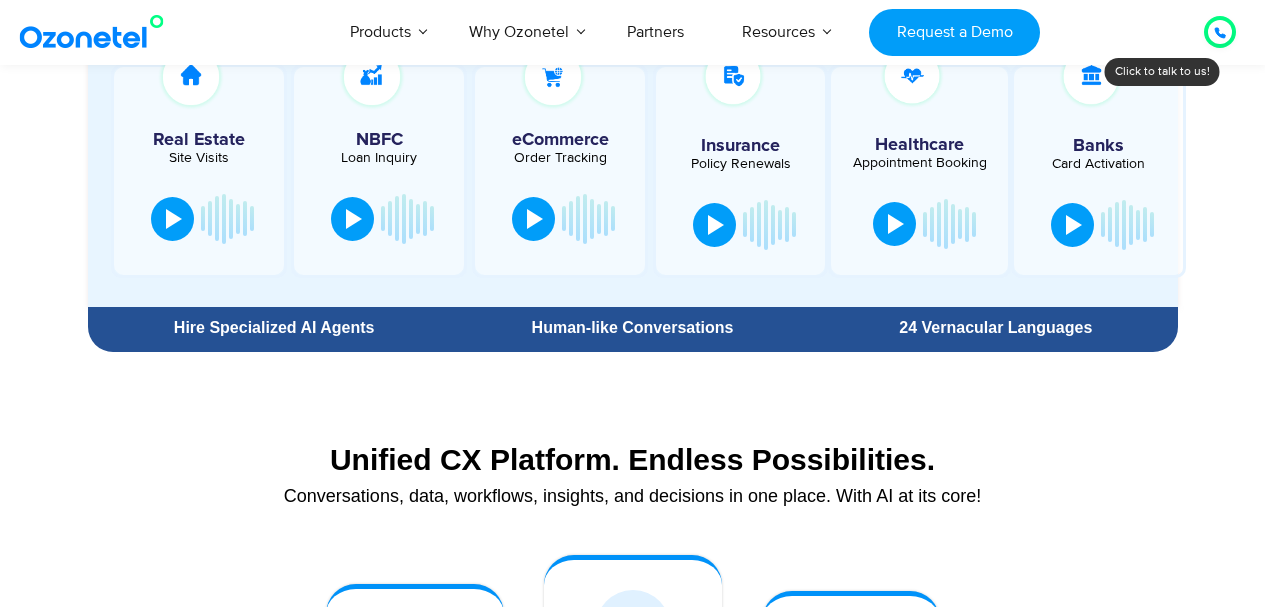 click on "Click to talk to us!
Call ended
1 2 3 4 5 6 7 8 9 # 0" at bounding box center [1220, 32] 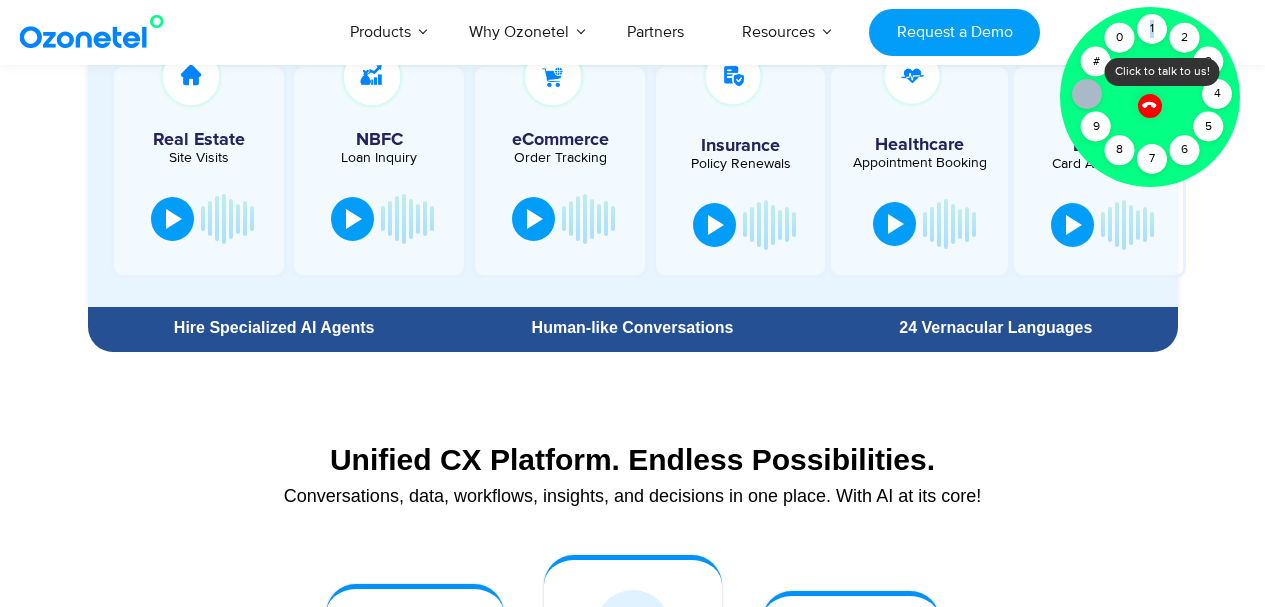 click on "Click to talk to us!
Call ended
1 2 3 4 5 6 7 8 9 # 0" at bounding box center (1220, 32) 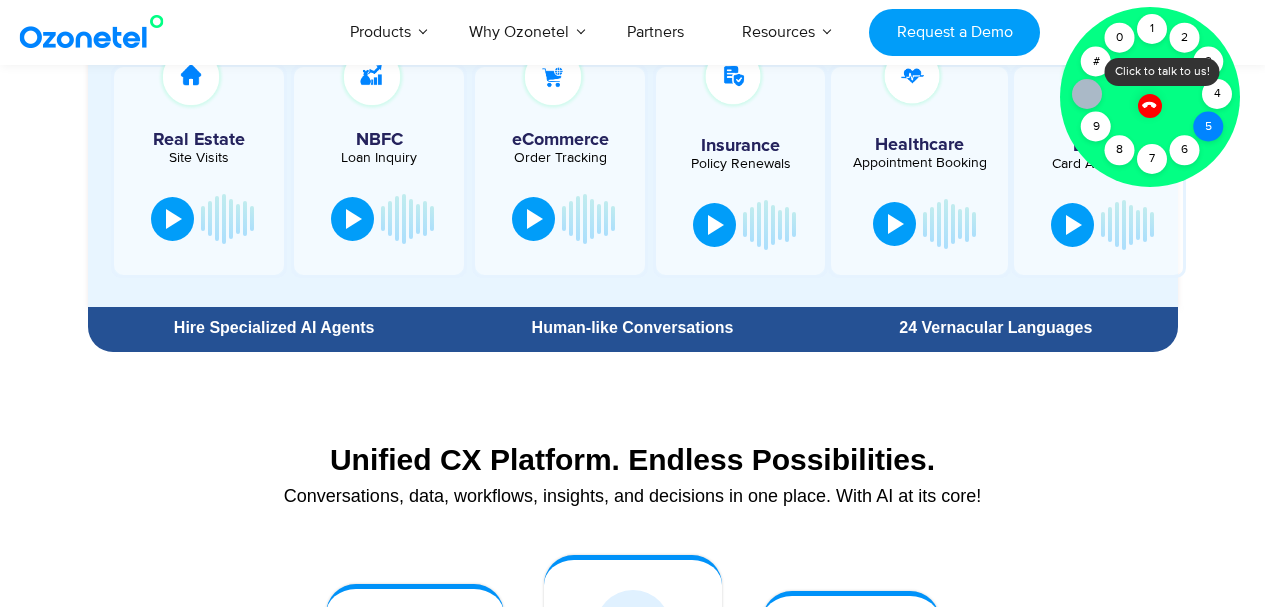 click on "5" at bounding box center (1209, 127) 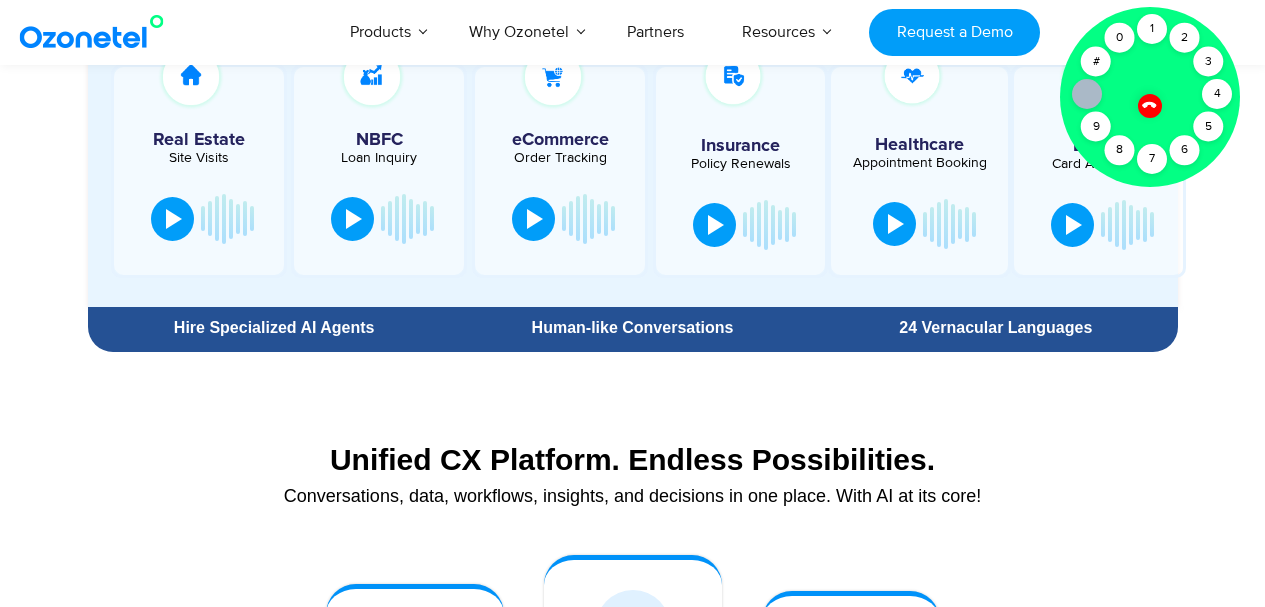 click on "Click to talk to us!
Call ended
1 2 3 4 5 6 7 8 9 # 0" at bounding box center (1220, 32) 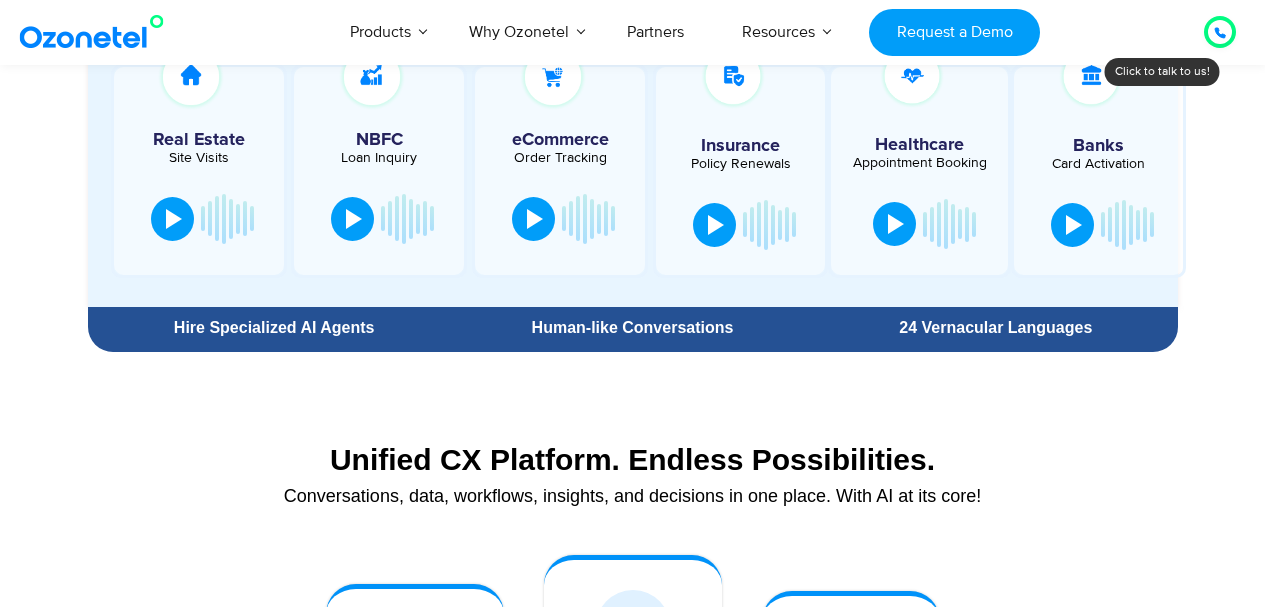 click on "Experience Our Voice AI Agents in Action
Real Estate
Site Visits
NBFC
Loan Inquiry" at bounding box center [632, 133] 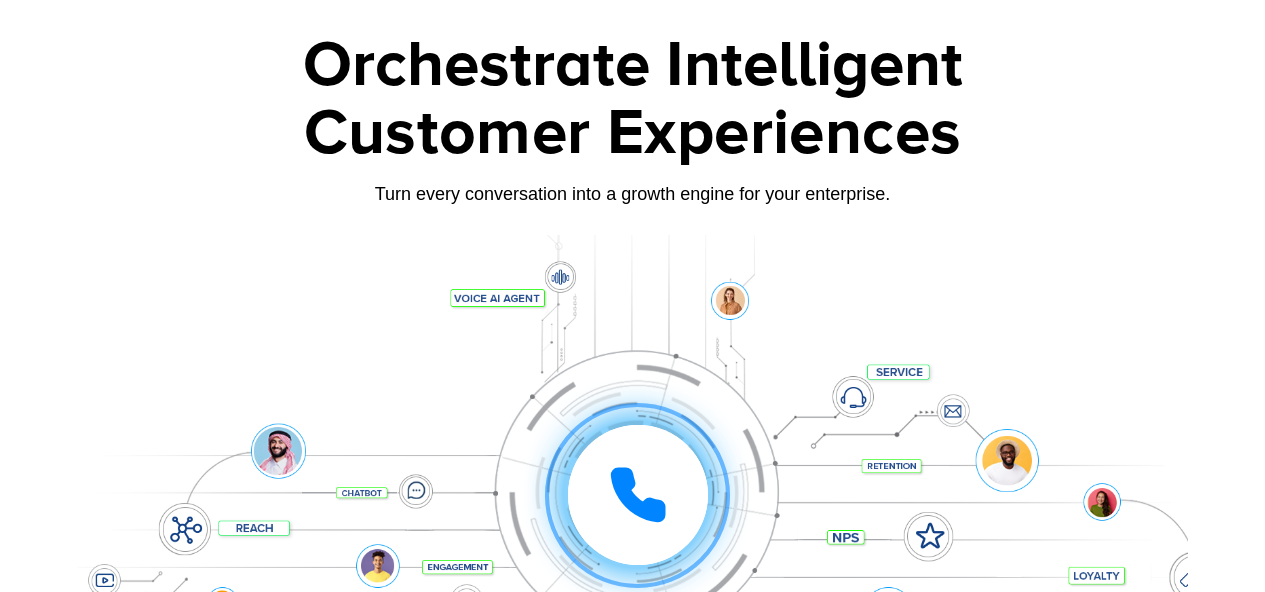 scroll, scrollTop: 0, scrollLeft: 0, axis: both 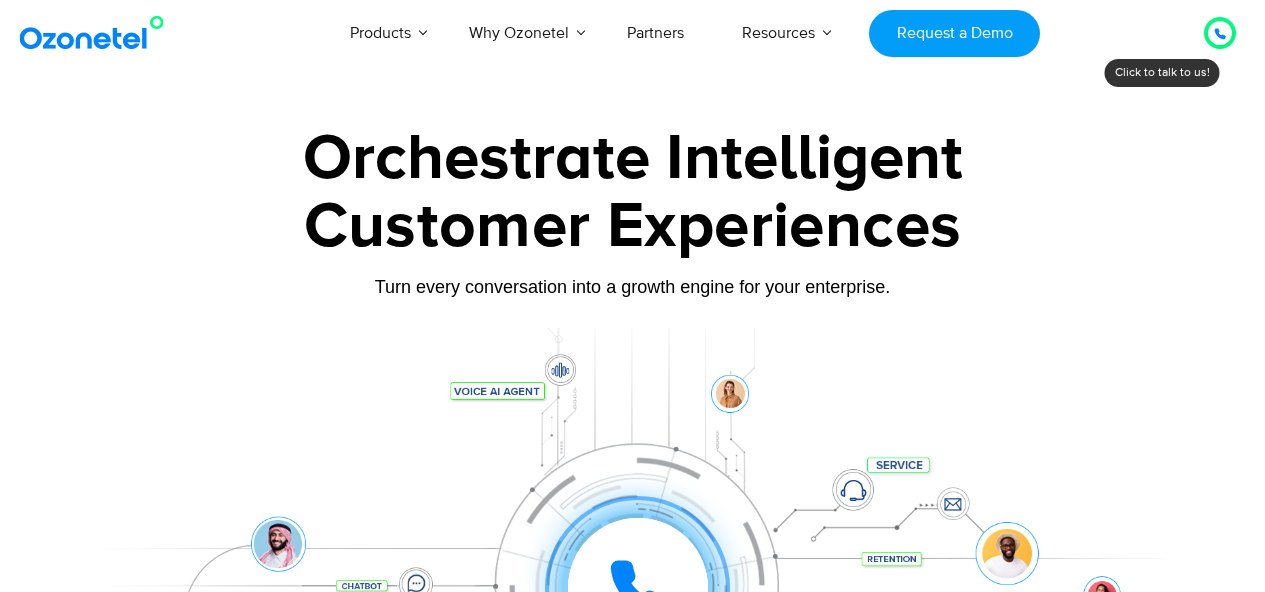 click at bounding box center [1220, 33] 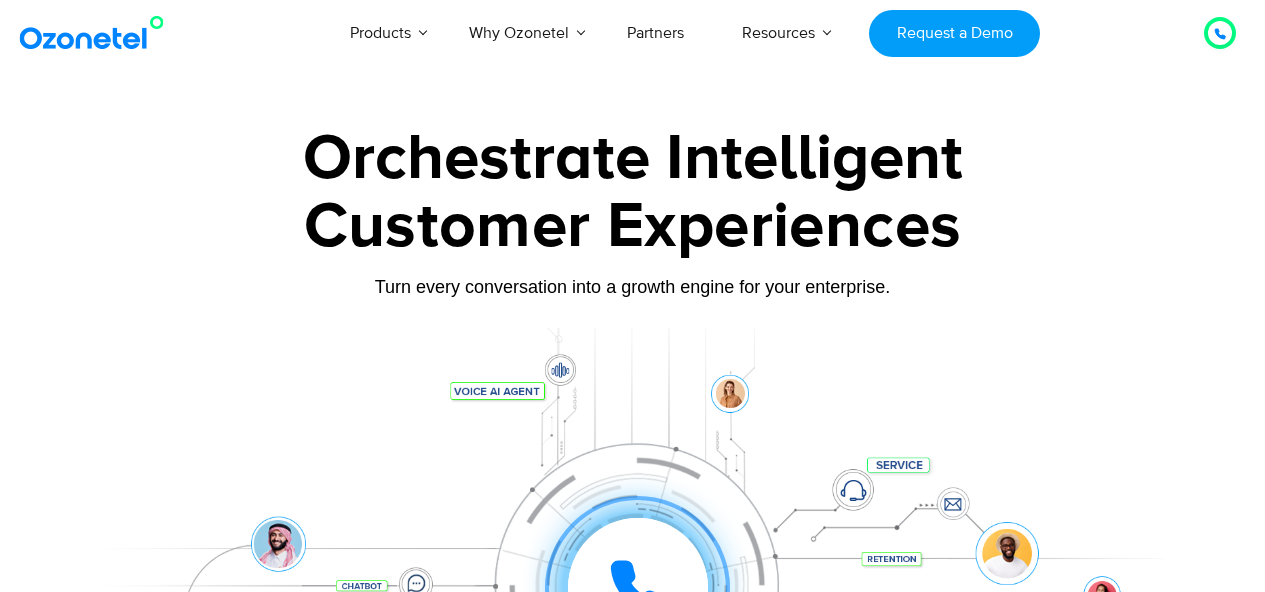 click 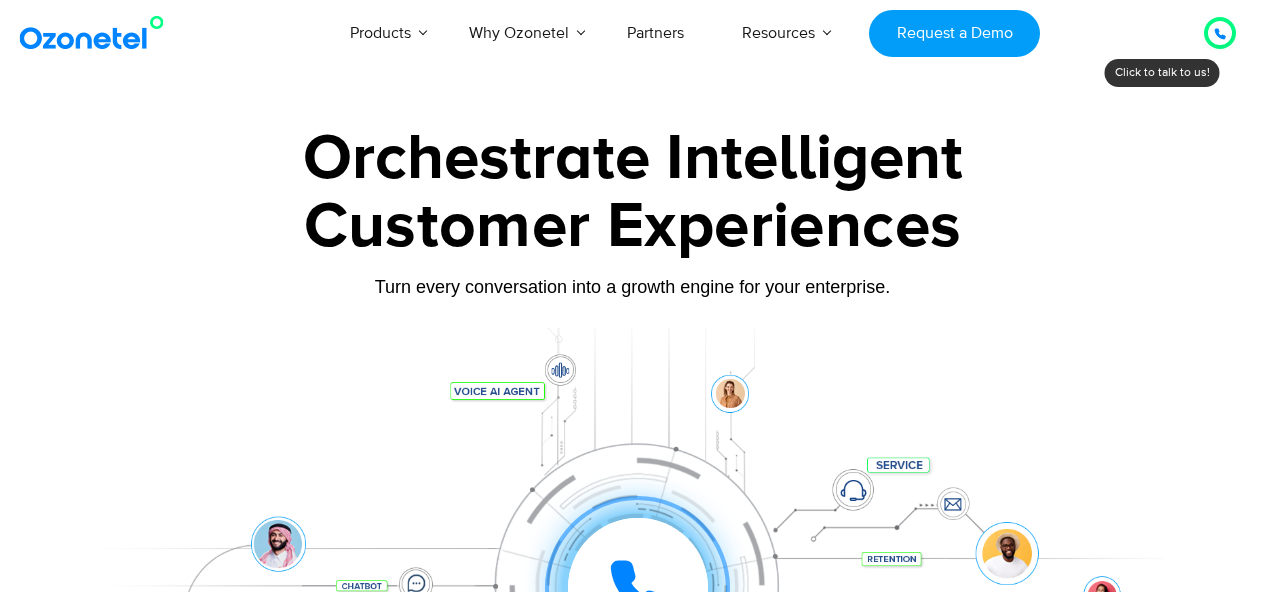 click 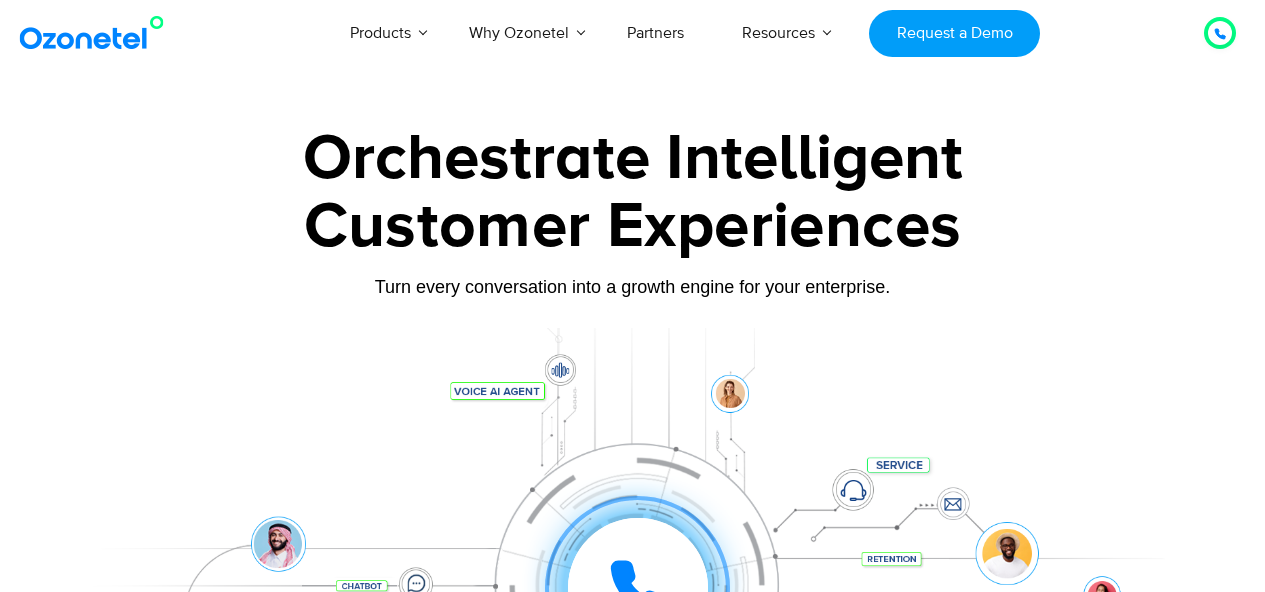 click on "USA : +1-408-440-54451-408-440-5445
INDIA : 1800-123-150150
Click to talk to us!
Call ended
1 2 3 4 5 6 7 8 9 # 0
Products
AI & CX
Voice AI Agents
Agent Assist
Voice of Customer" at bounding box center [632, 5740] 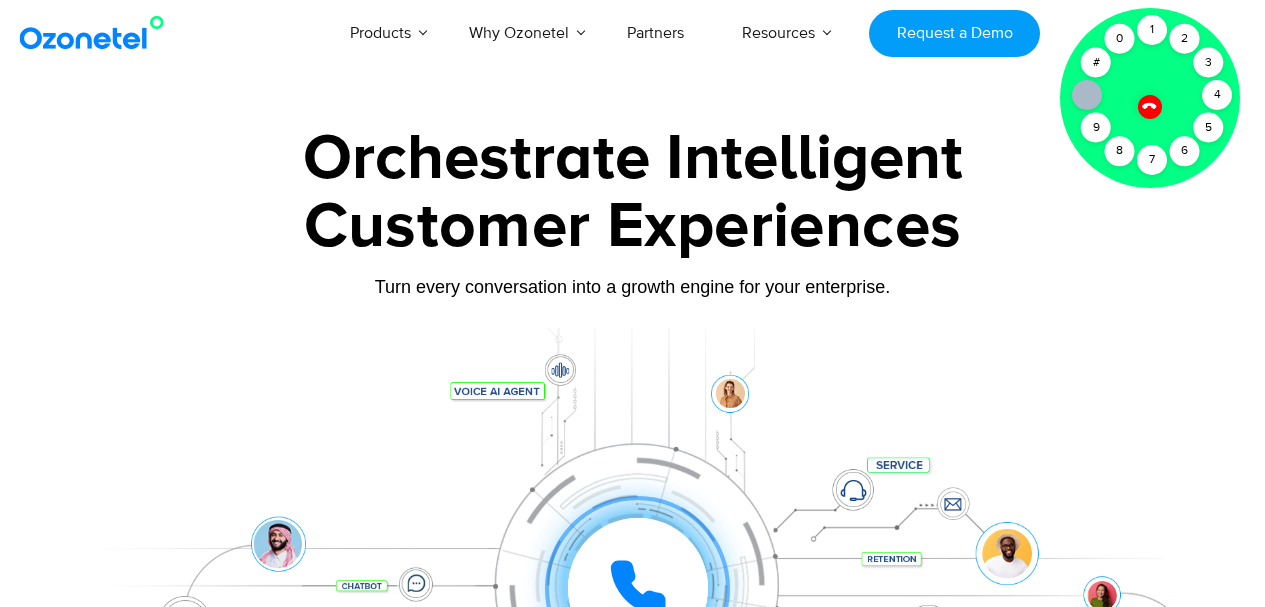 click on "Click to talk to us!
Call ended
1 2 3 4 5 6 7 8 9 # 0" at bounding box center (1220, 33) 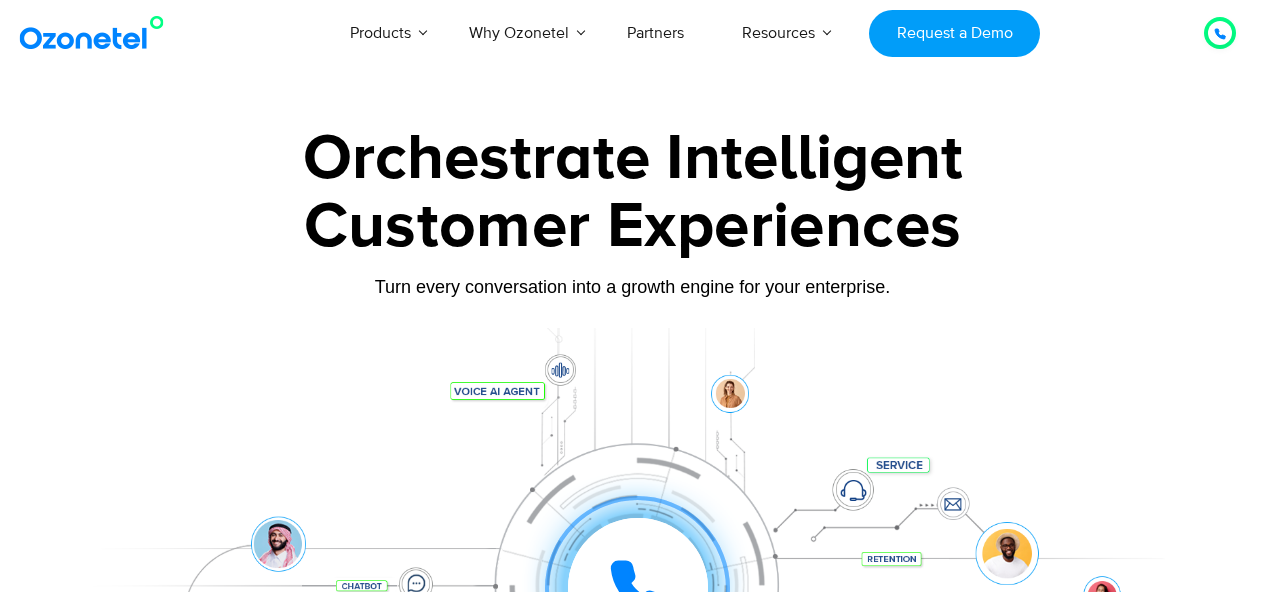 click at bounding box center [1220, 33] 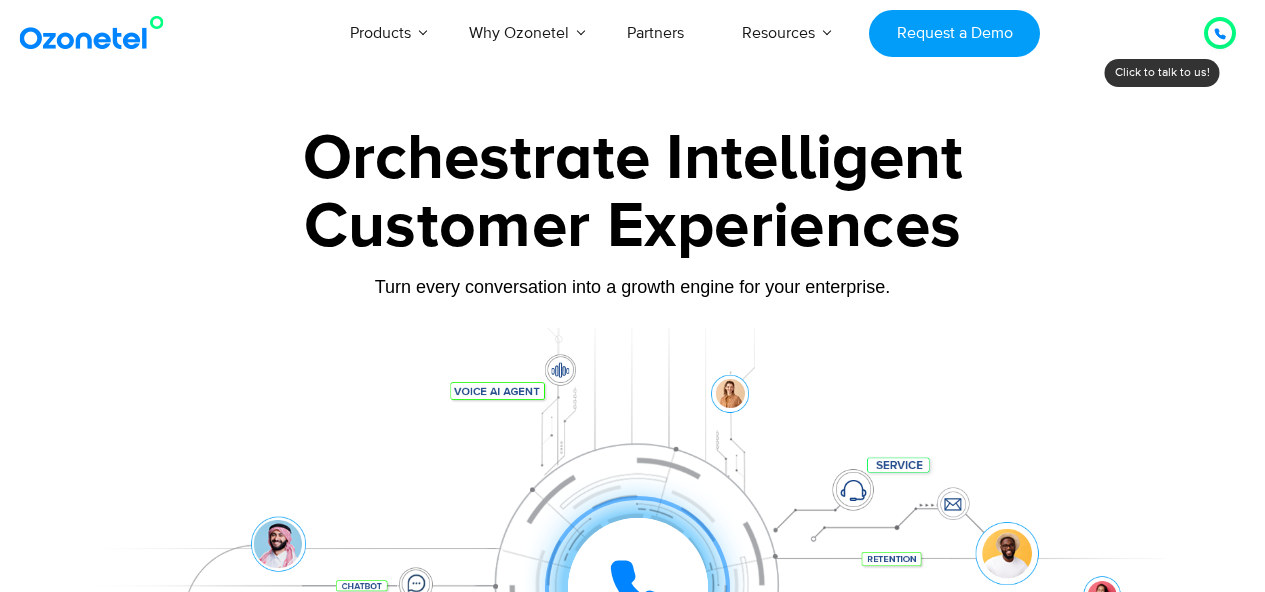 click at bounding box center (1220, 33) 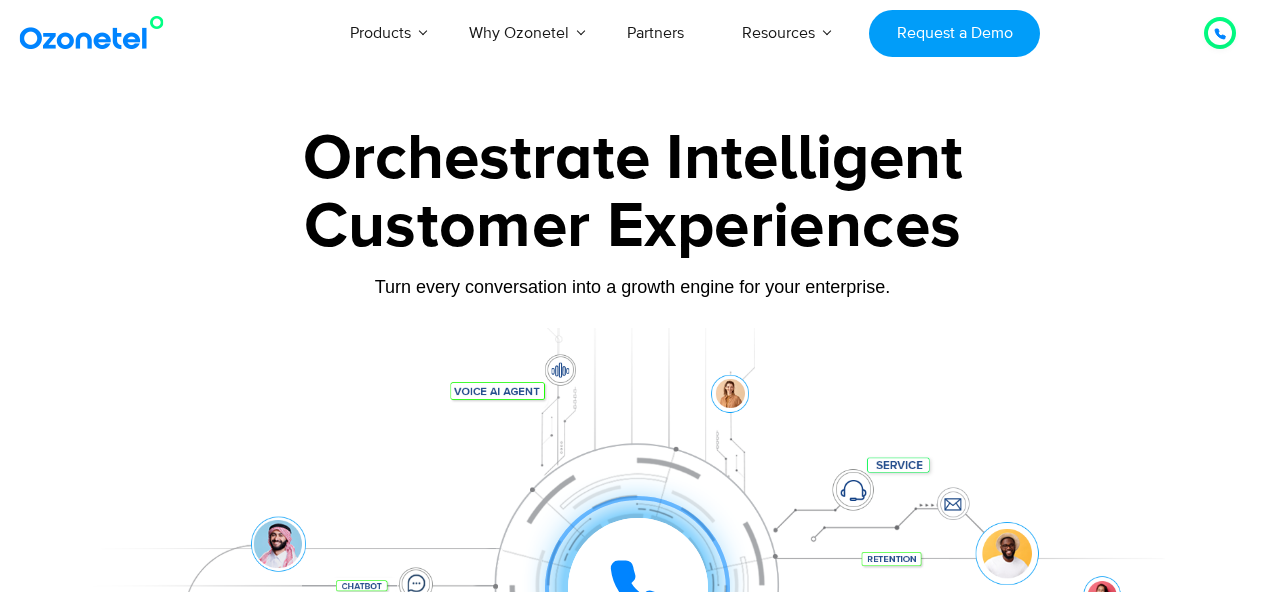 click on "Products
AI & CX
Voice AI Agents
Agent Assist
Voice of Customer
Quality Audits
Knowledge AI
Call Center Solution Complete call center on the cloud
Inbound Calling
Outbound Calling
Blended Call Center
CTI Integrations
Automated Telemarketing
Cloud Telephony
Sales Dialer Solution  Better Inbound Sales & Outreach
Click to Call
Auto Dialers
CRM Integrations
Virtual Number | IVR Number
Inside sales solution
Missed Call Solutions
Digital Channels
Whatsapp Business Solution
Intercom Integration
Ozonetel CX Hub Unified customer experience platform
Omnichannel Routing
Conversational AI
Speech Analytics
Business Phone System Organize your calls
Auto Attendant
Contact Manager
New Product Launch Power Instant Conversations with Customers using CXi Switch Visit now Learn More
Why Ozonetel
Industry Solutions For" at bounding box center [735, 33] 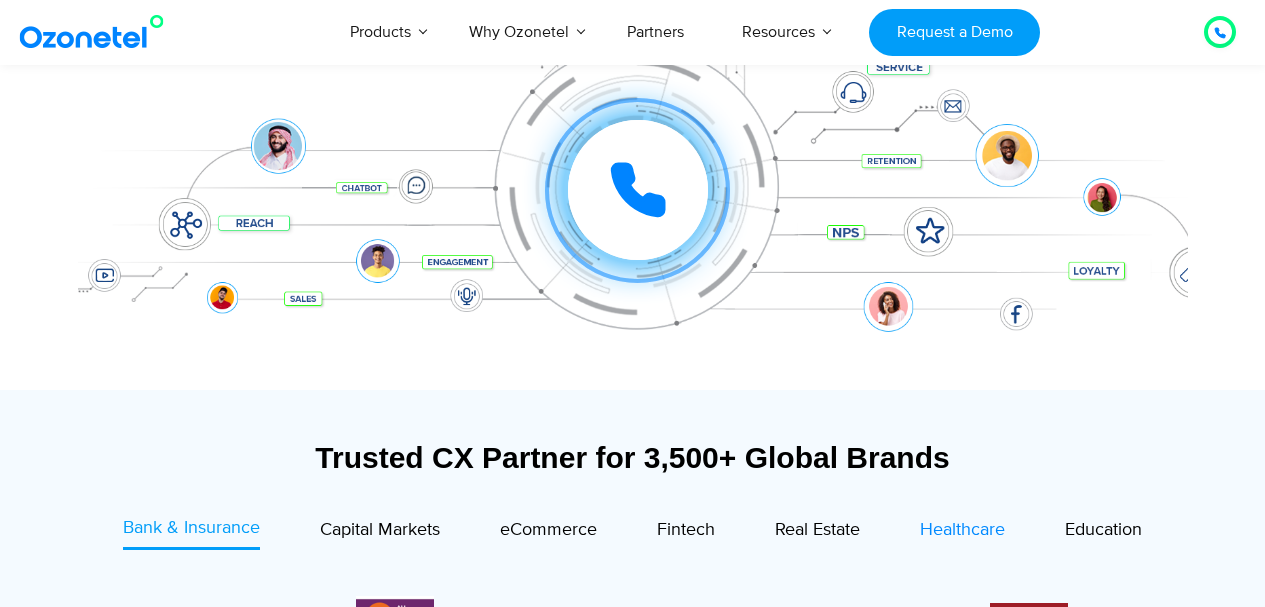 scroll, scrollTop: 400, scrollLeft: 0, axis: vertical 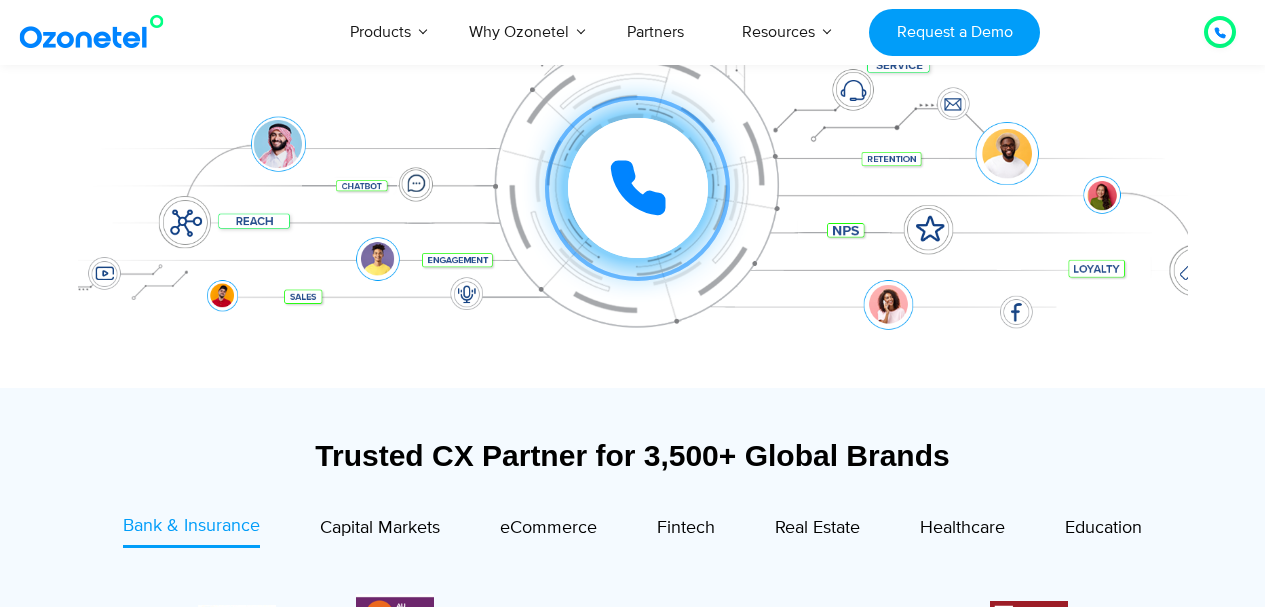 click 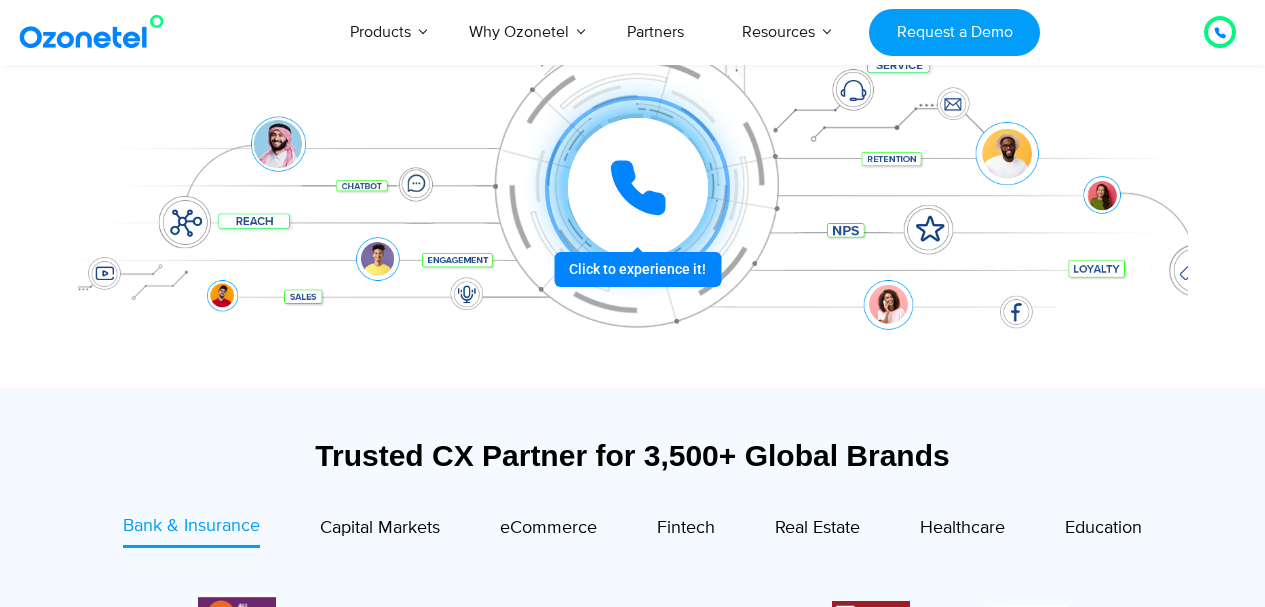 click 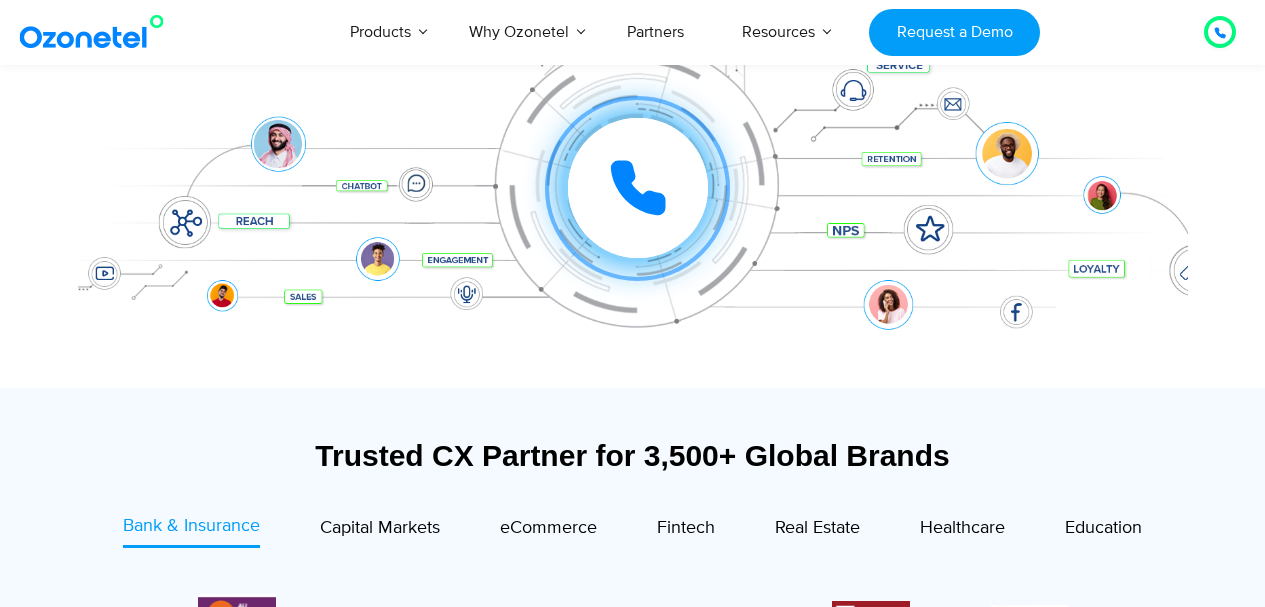 click on "Click to experience it!
Call ended
1 2 3 4 5 6 7 8 9
# 0" at bounding box center [633, 148] 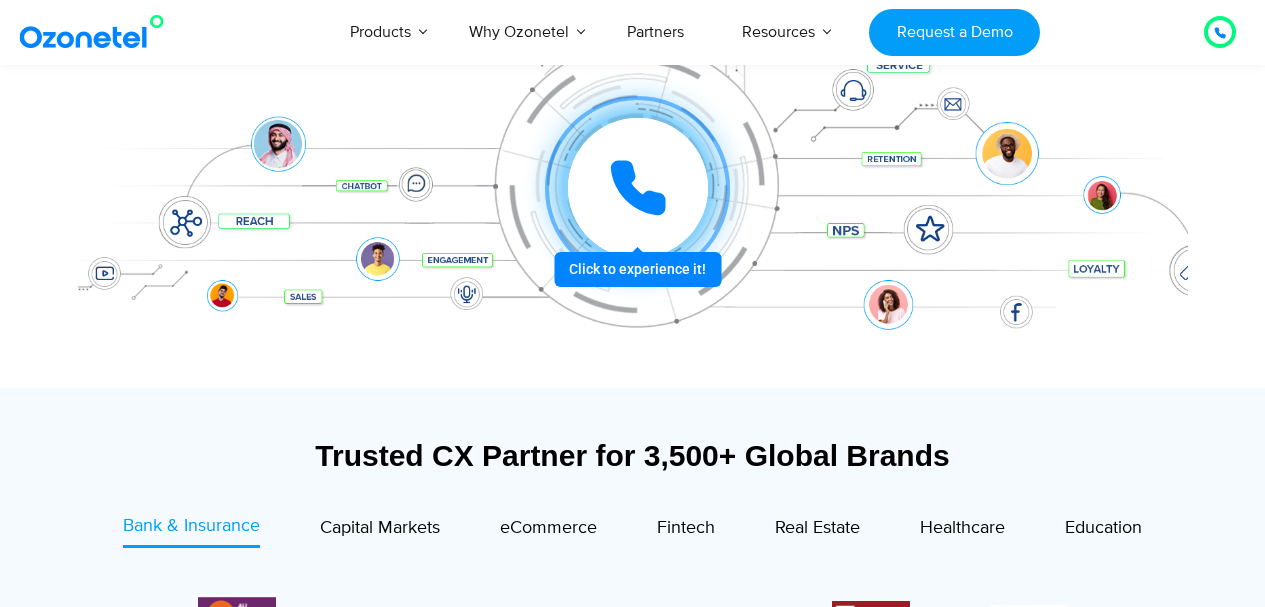 click 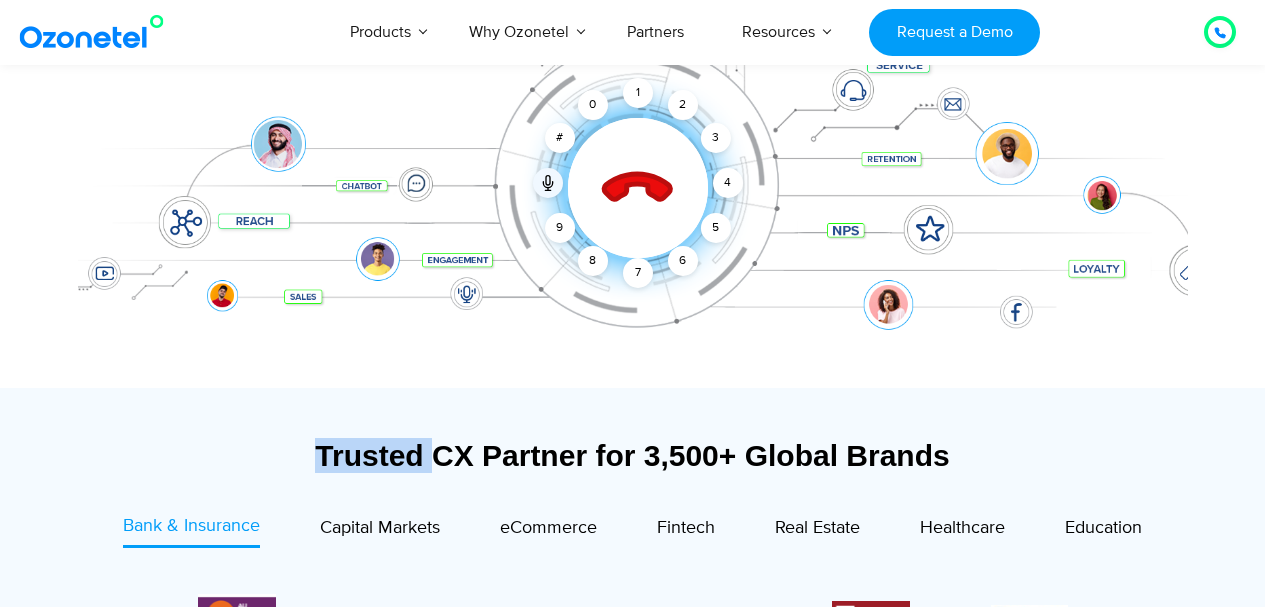 click 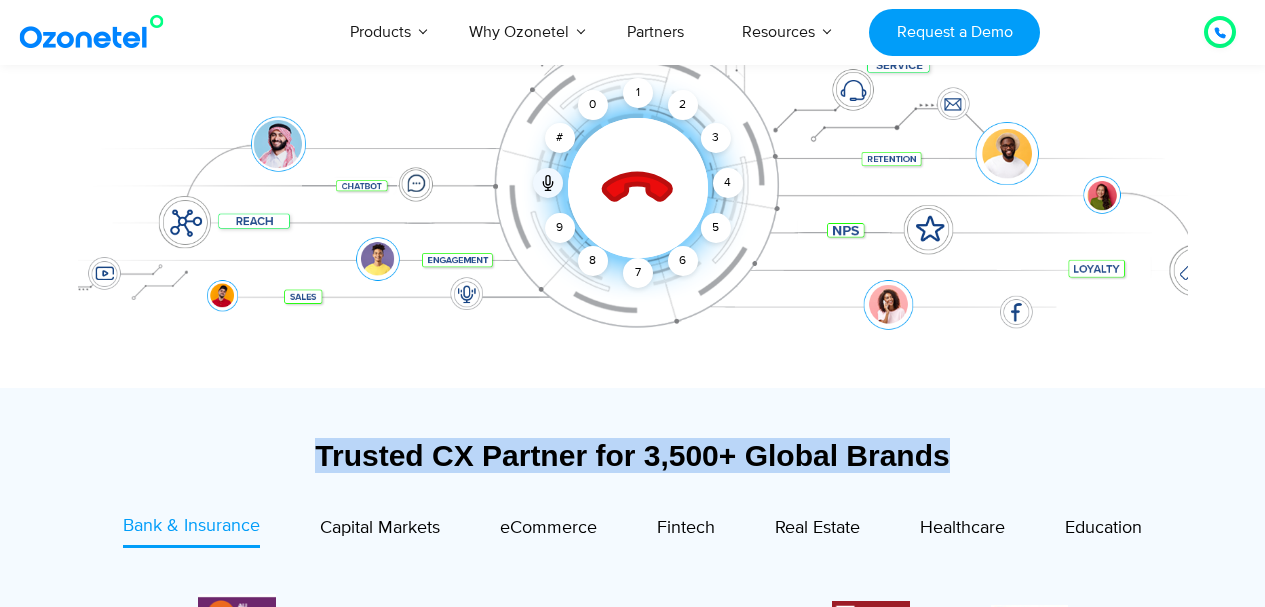 click 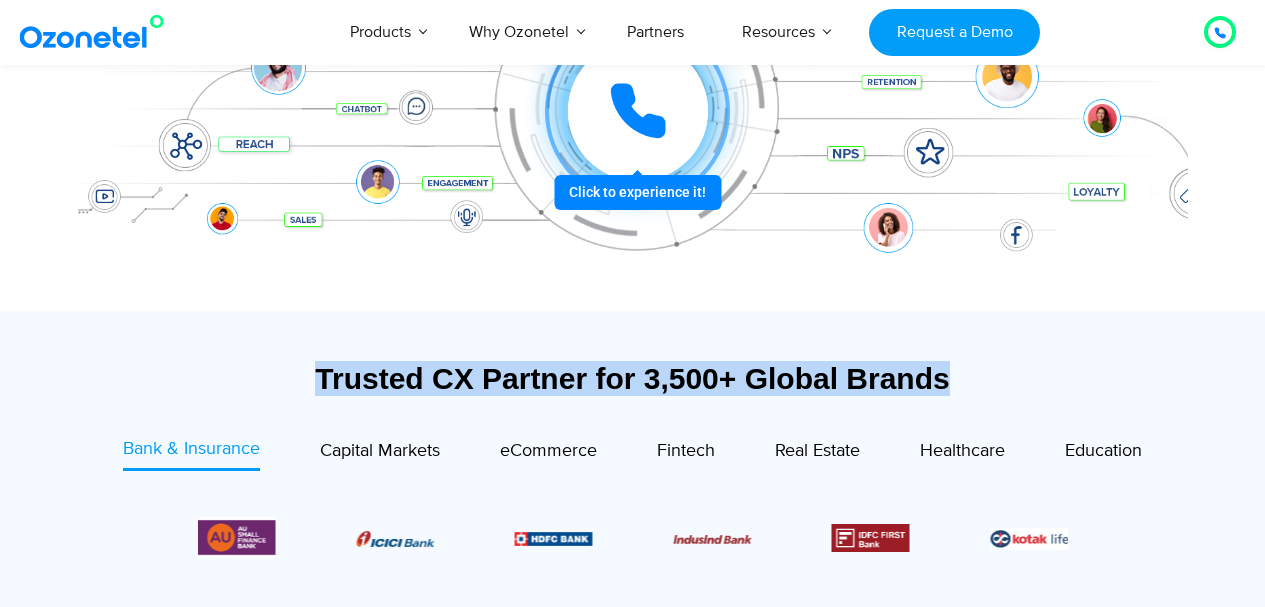 scroll, scrollTop: 600, scrollLeft: 0, axis: vertical 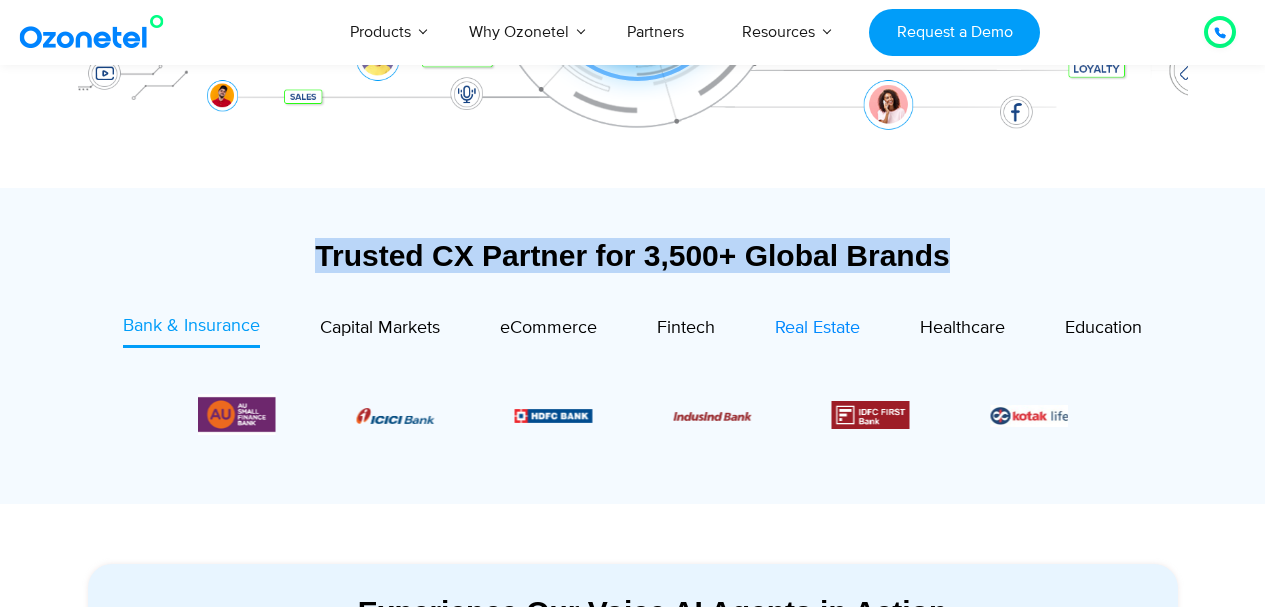 click on "Real Estate" at bounding box center (817, 328) 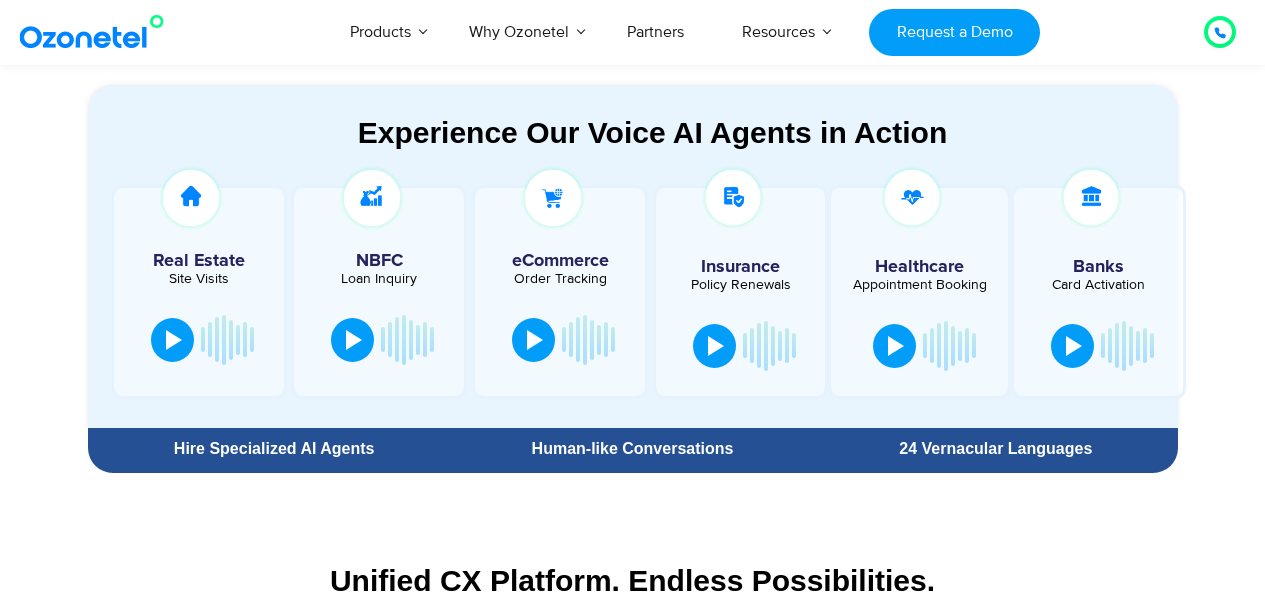 scroll, scrollTop: 1100, scrollLeft: 0, axis: vertical 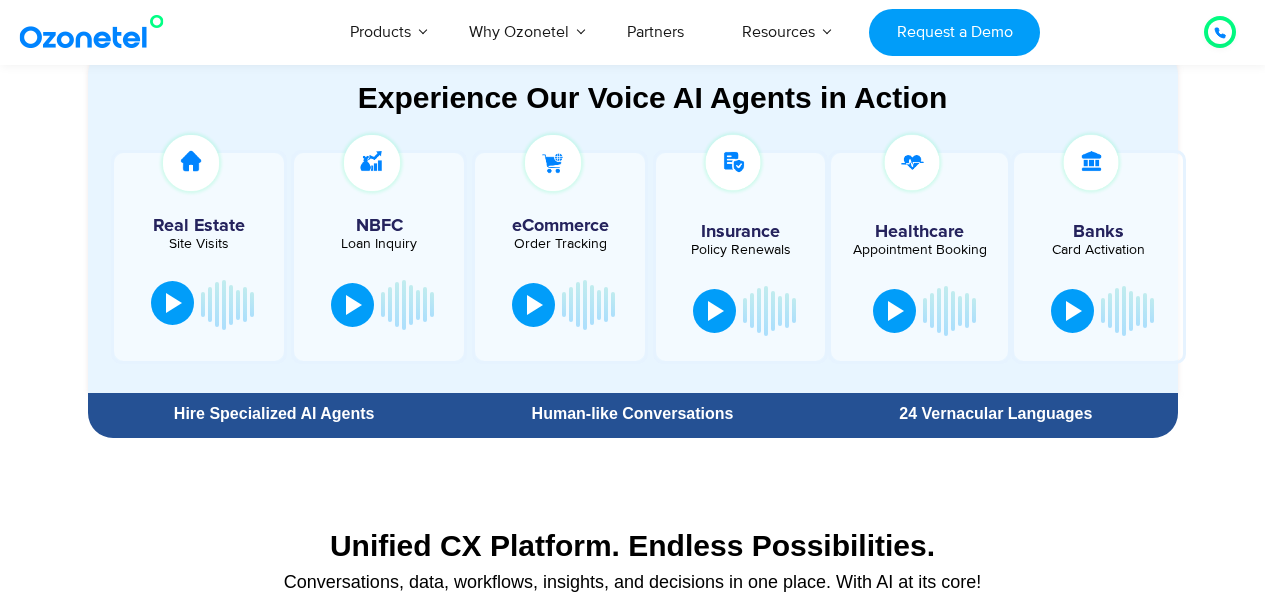 click at bounding box center (174, 303) 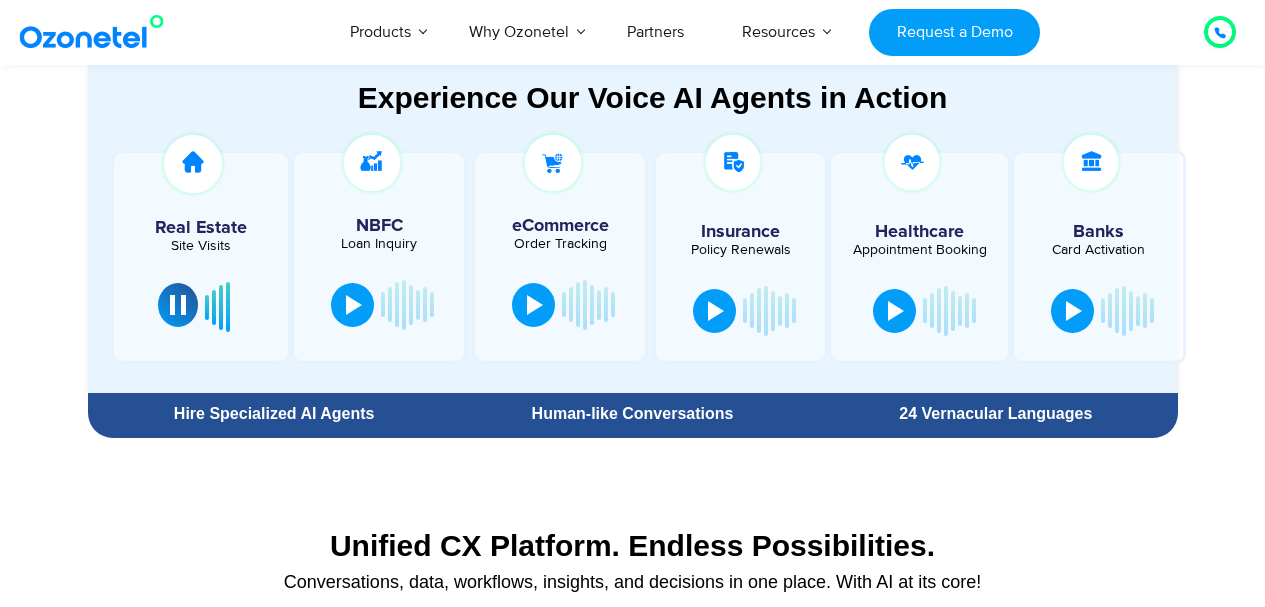 click on "24 Vernacular Languages" at bounding box center (995, 414) 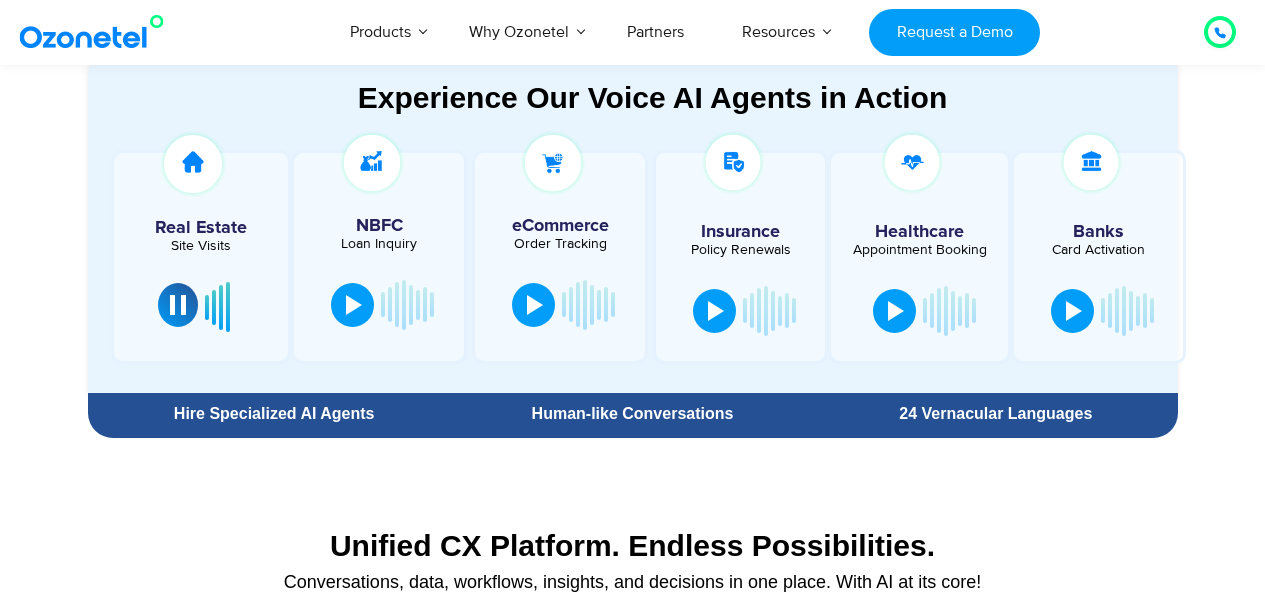 click on "24 Vernacular Languages" at bounding box center (995, 414) 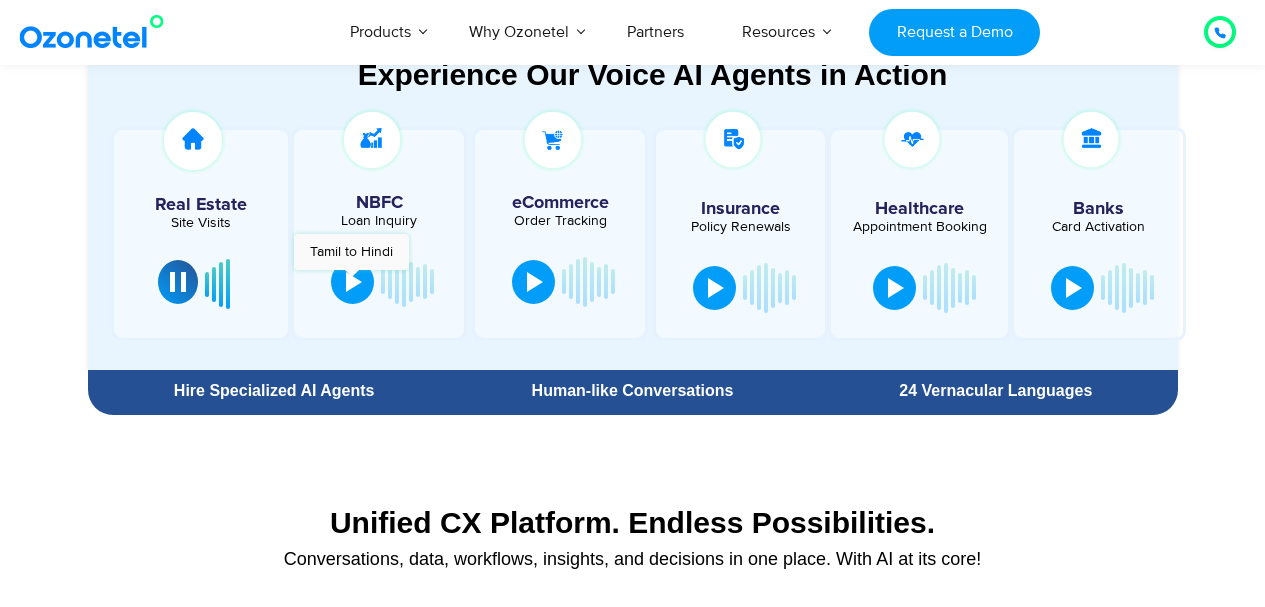 scroll, scrollTop: 1100, scrollLeft: 0, axis: vertical 